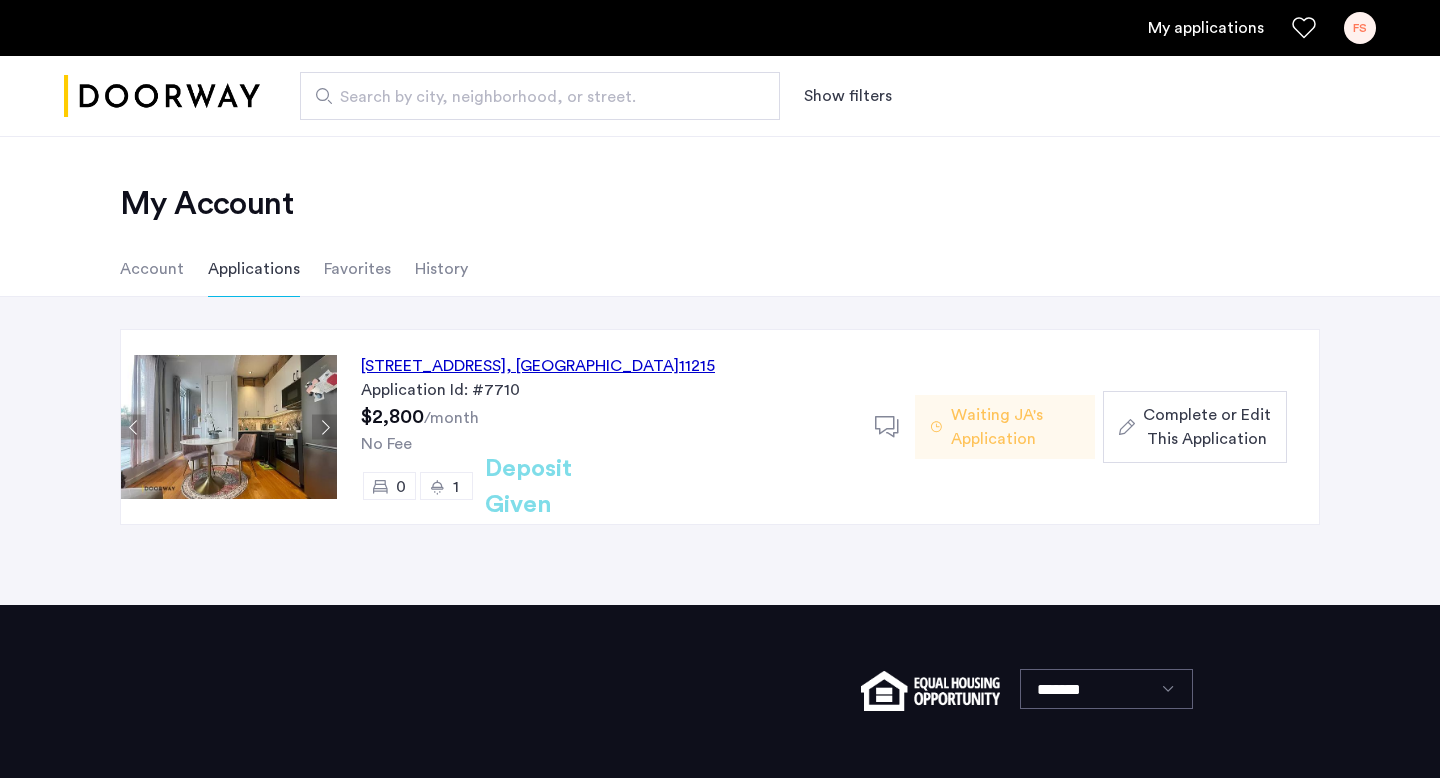scroll, scrollTop: 0, scrollLeft: 0, axis: both 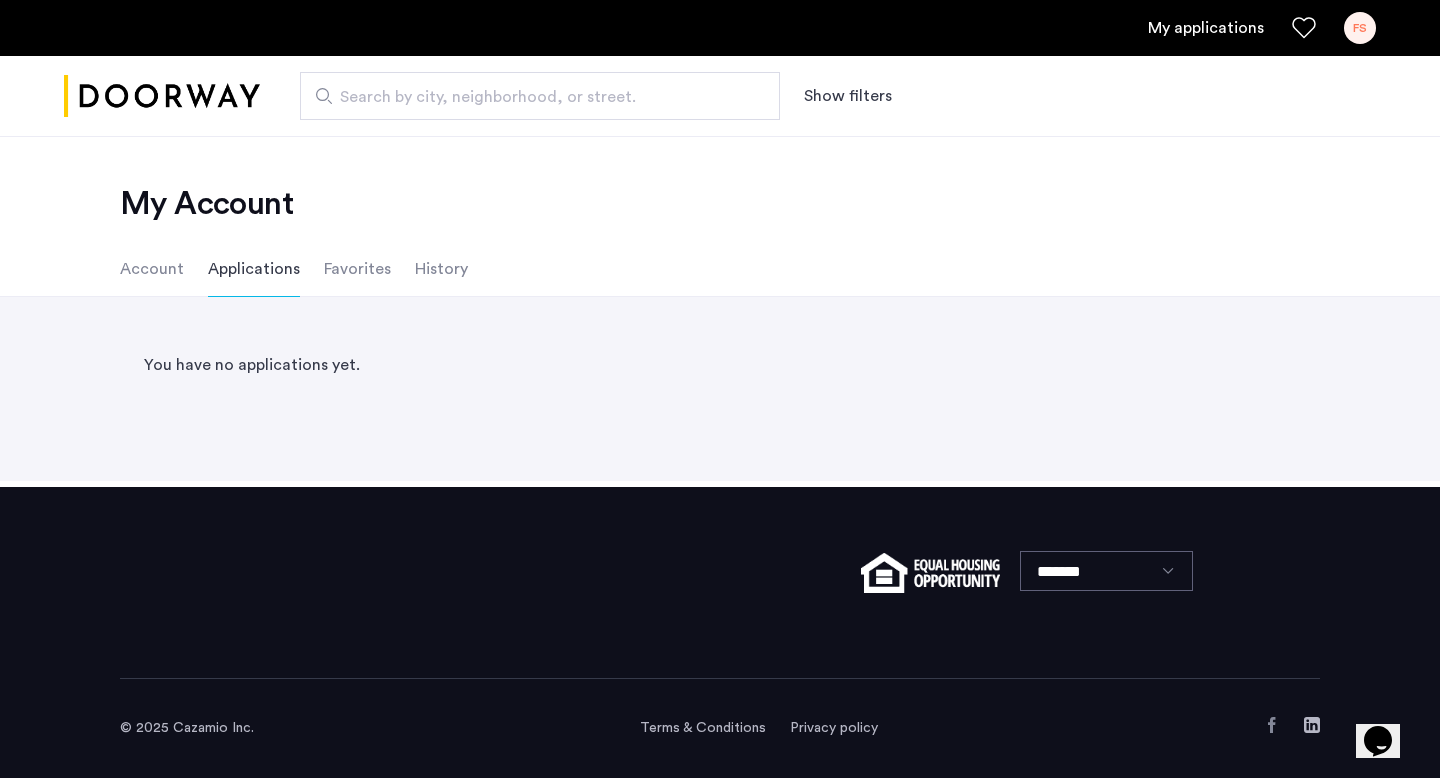 click on "Account" 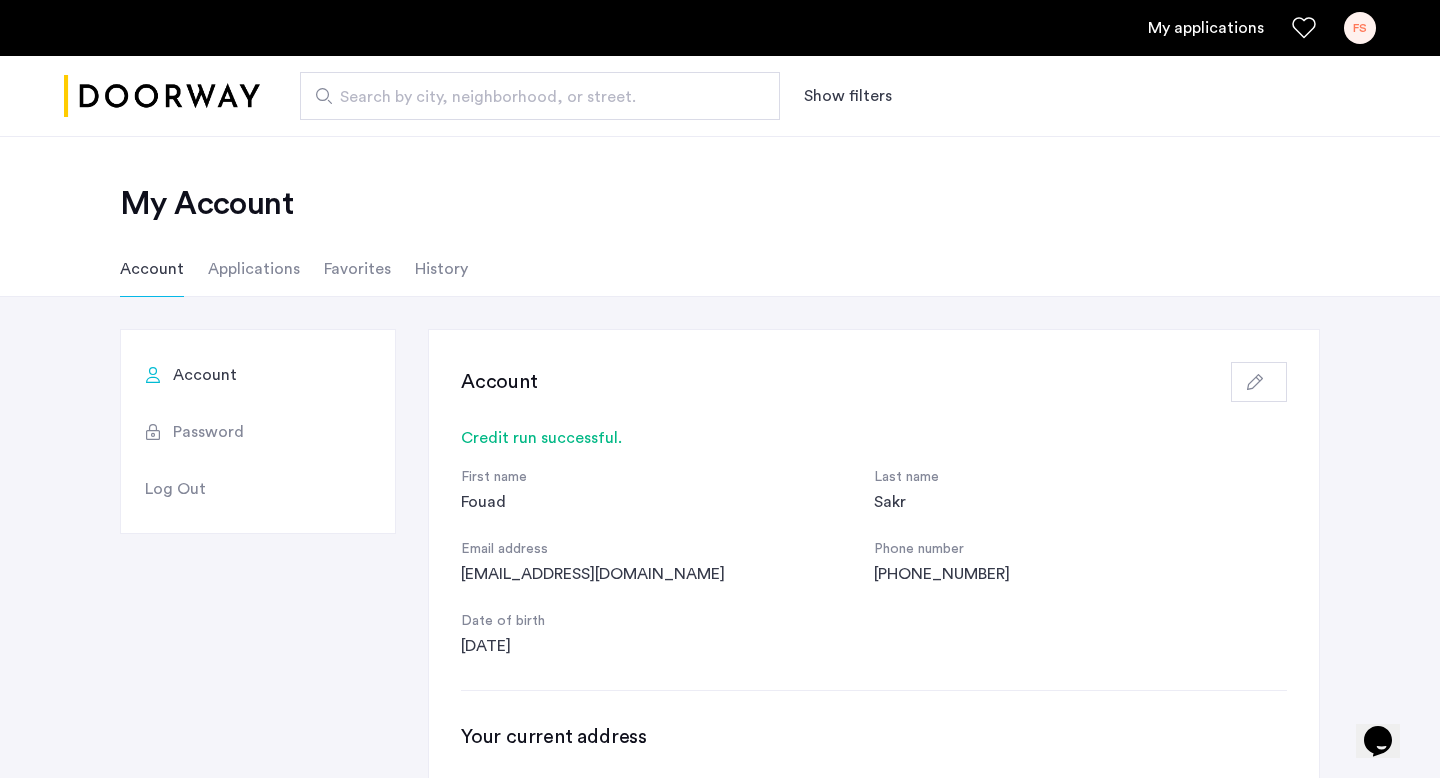 click on "Applications" 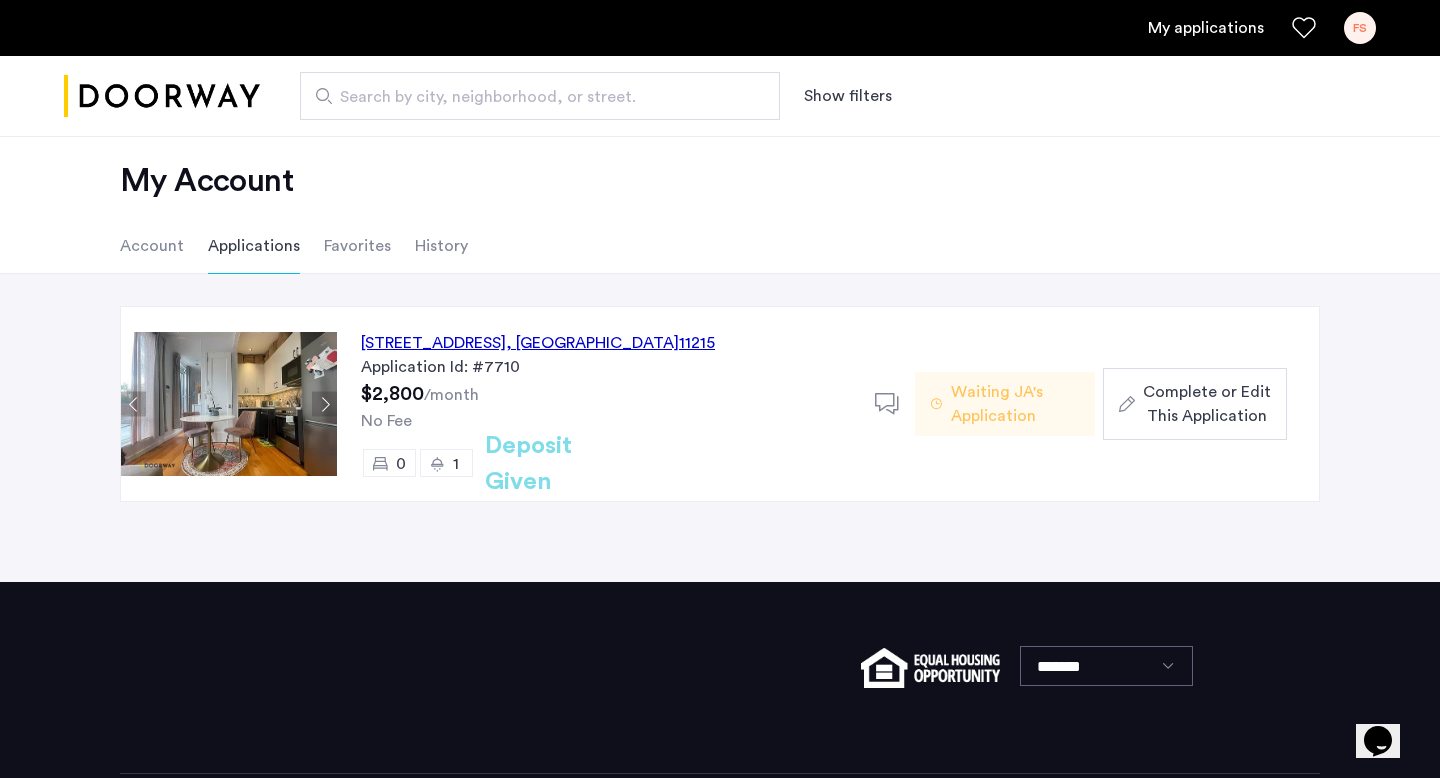scroll, scrollTop: 27, scrollLeft: 0, axis: vertical 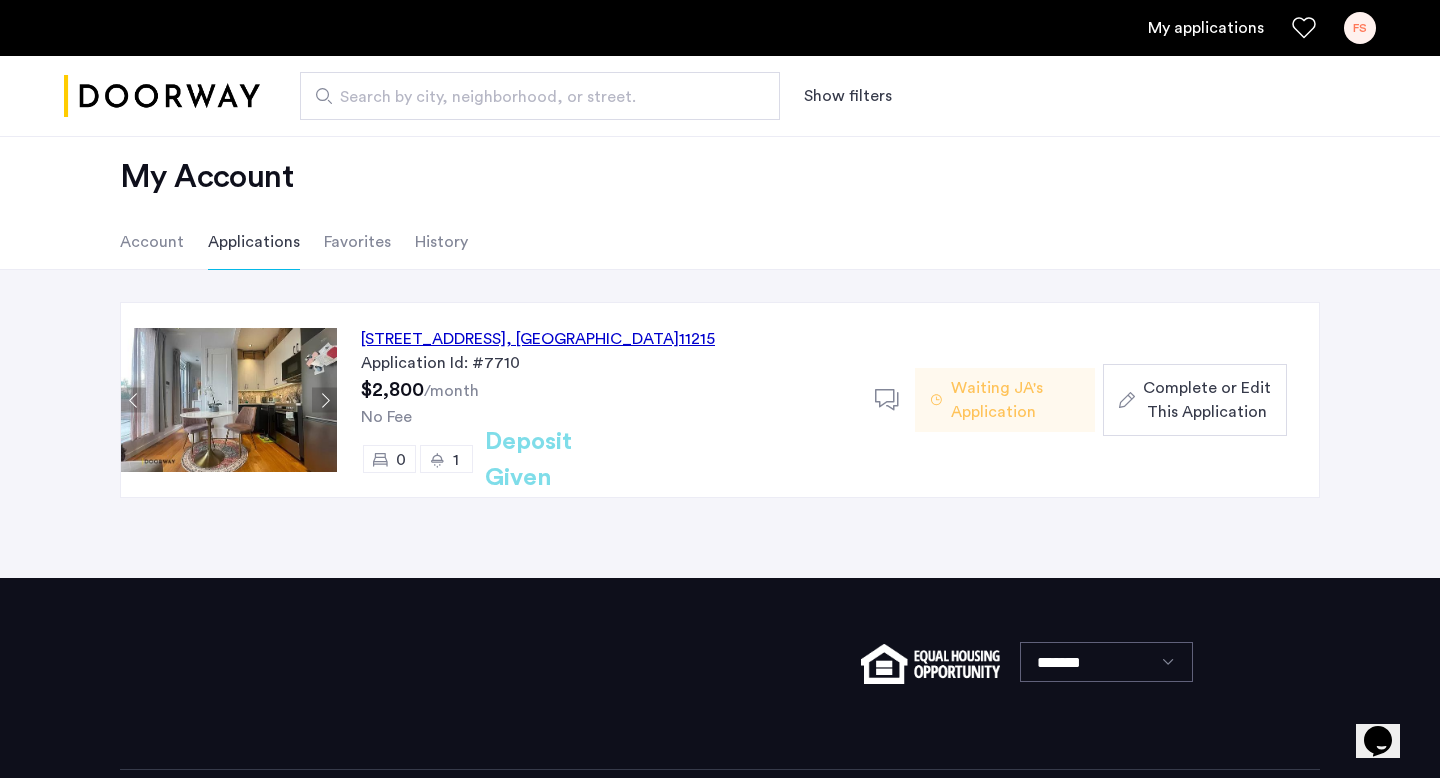 click on "Favorites" 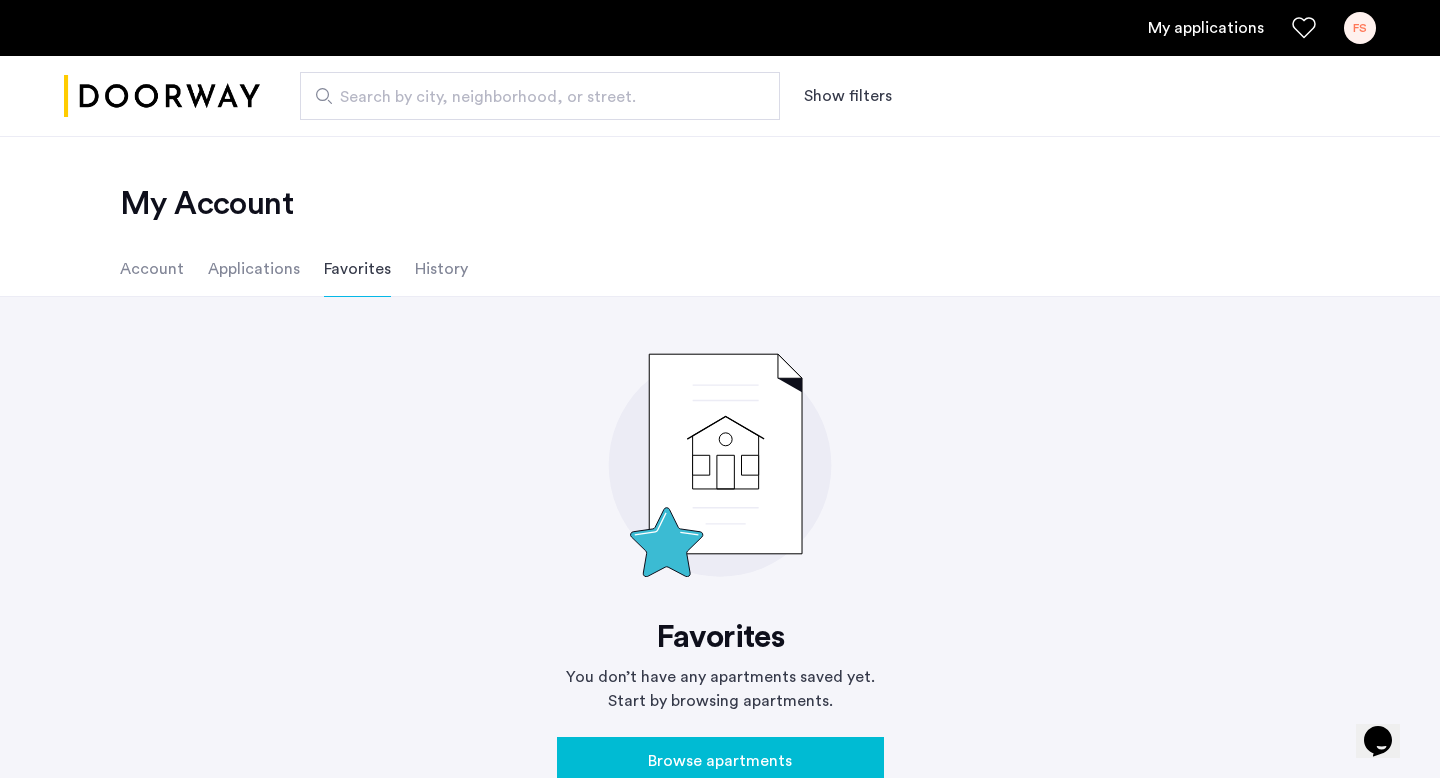 click on "History" 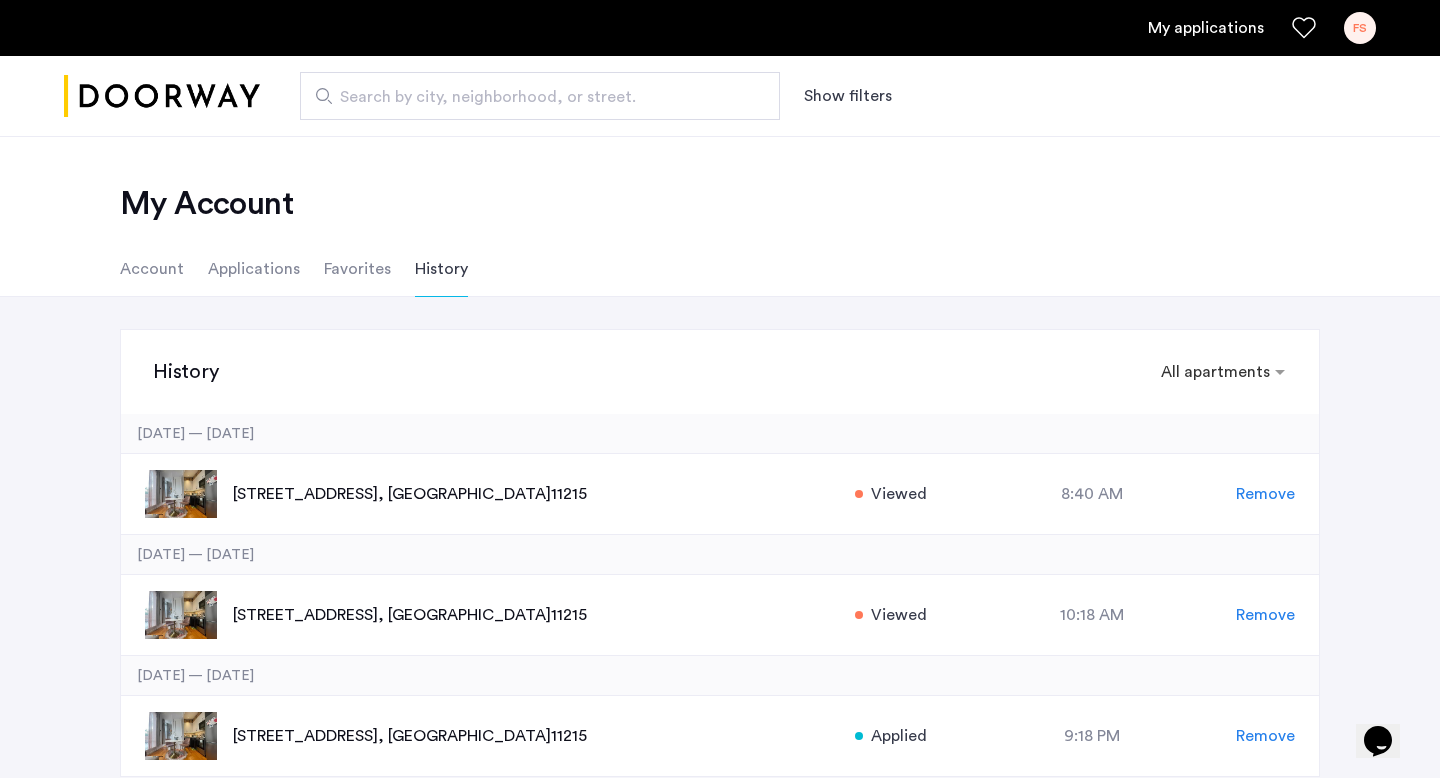 click on "Applications" 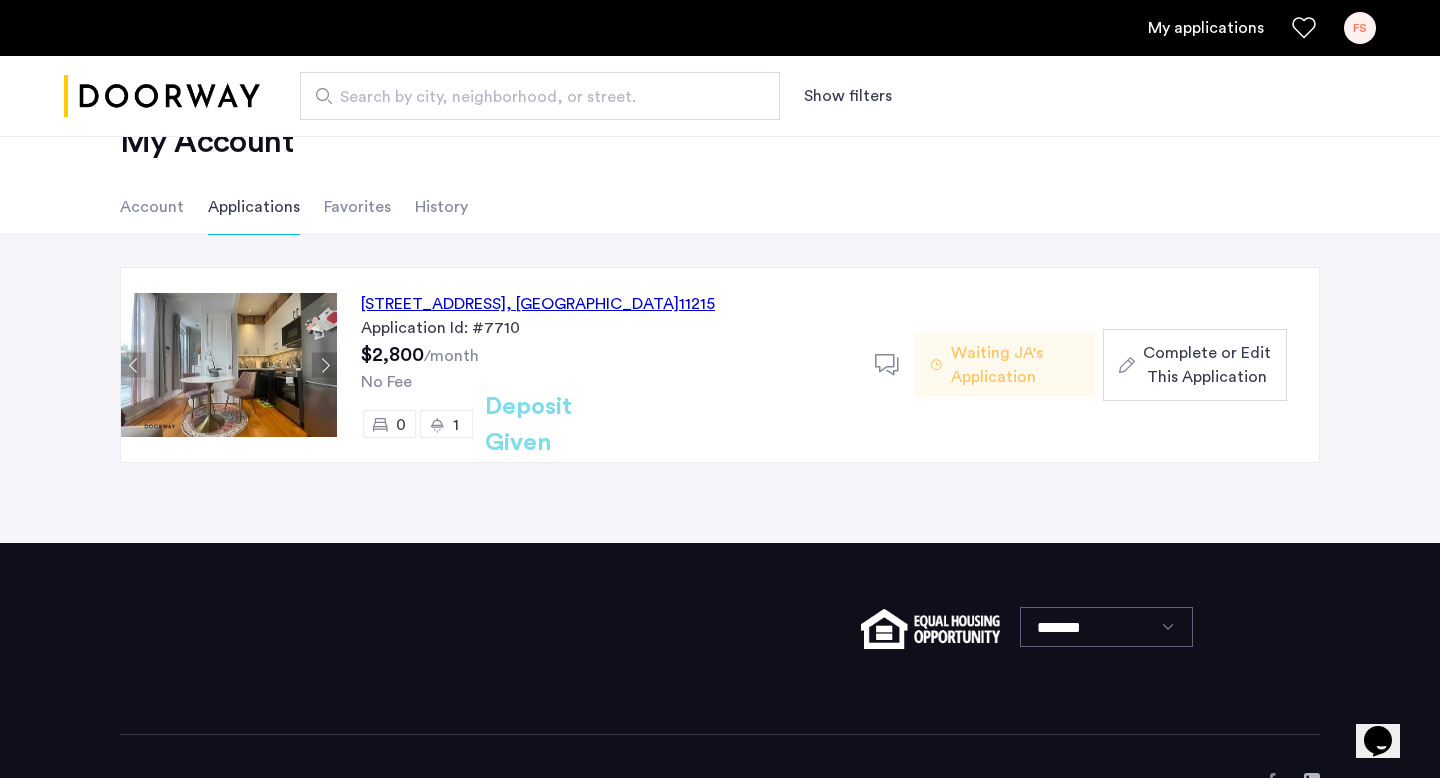scroll, scrollTop: 63, scrollLeft: 0, axis: vertical 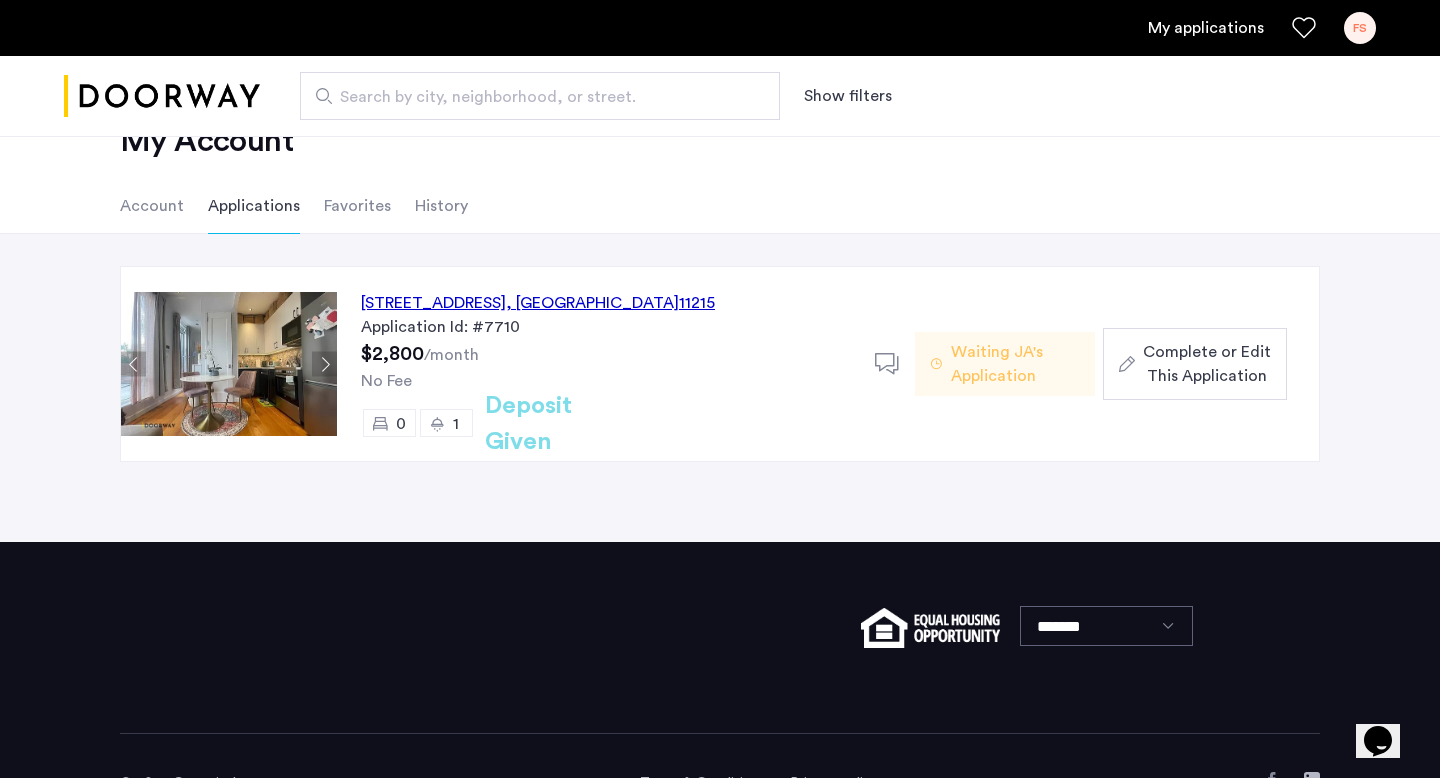 click 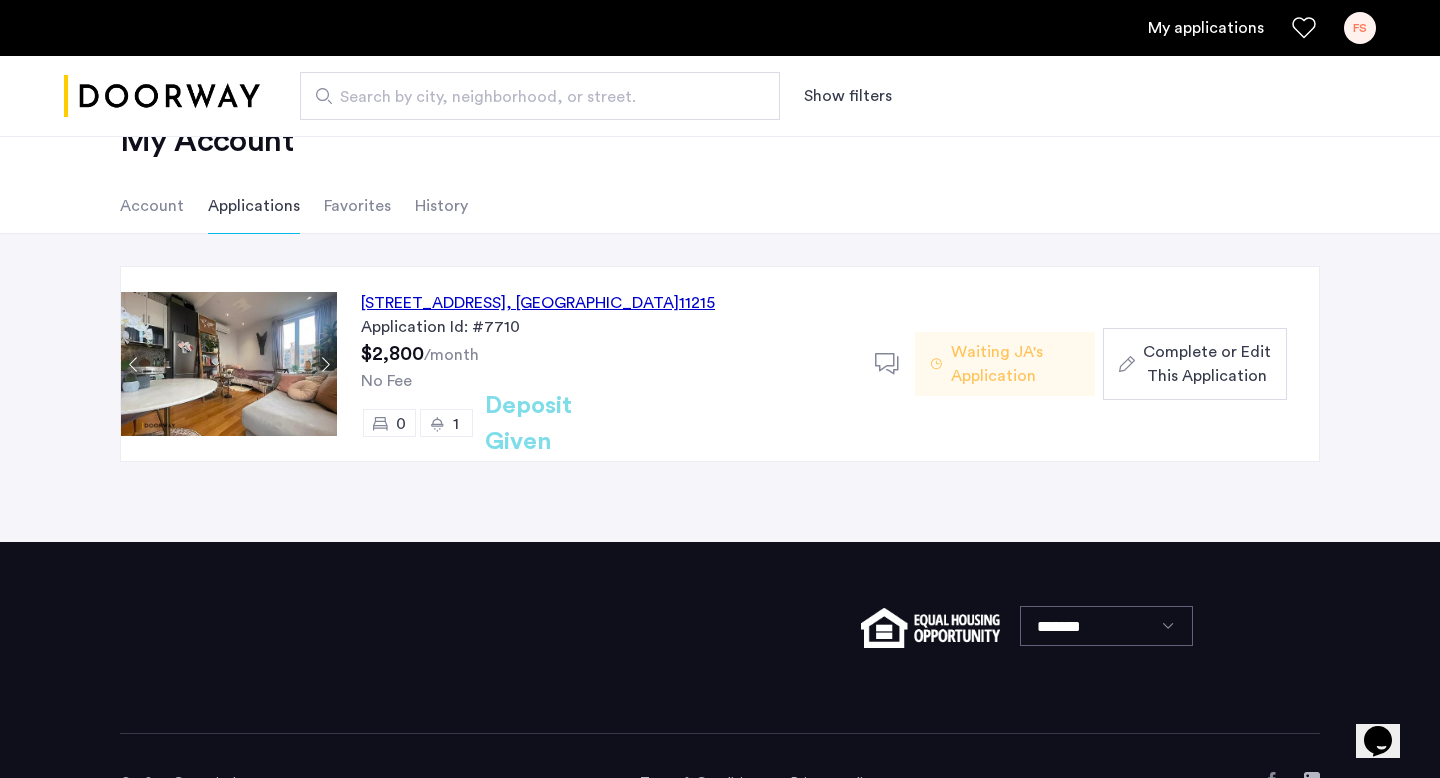 click 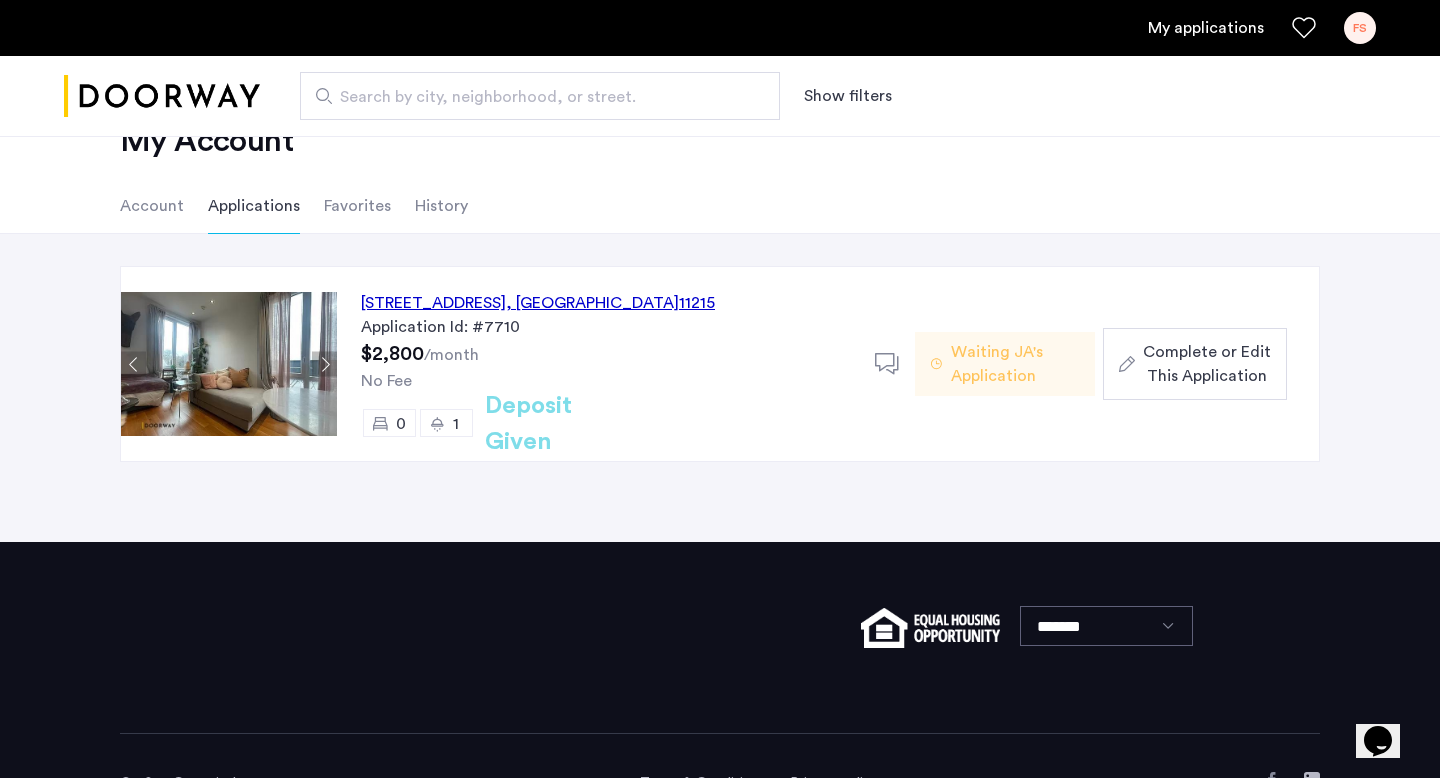 click 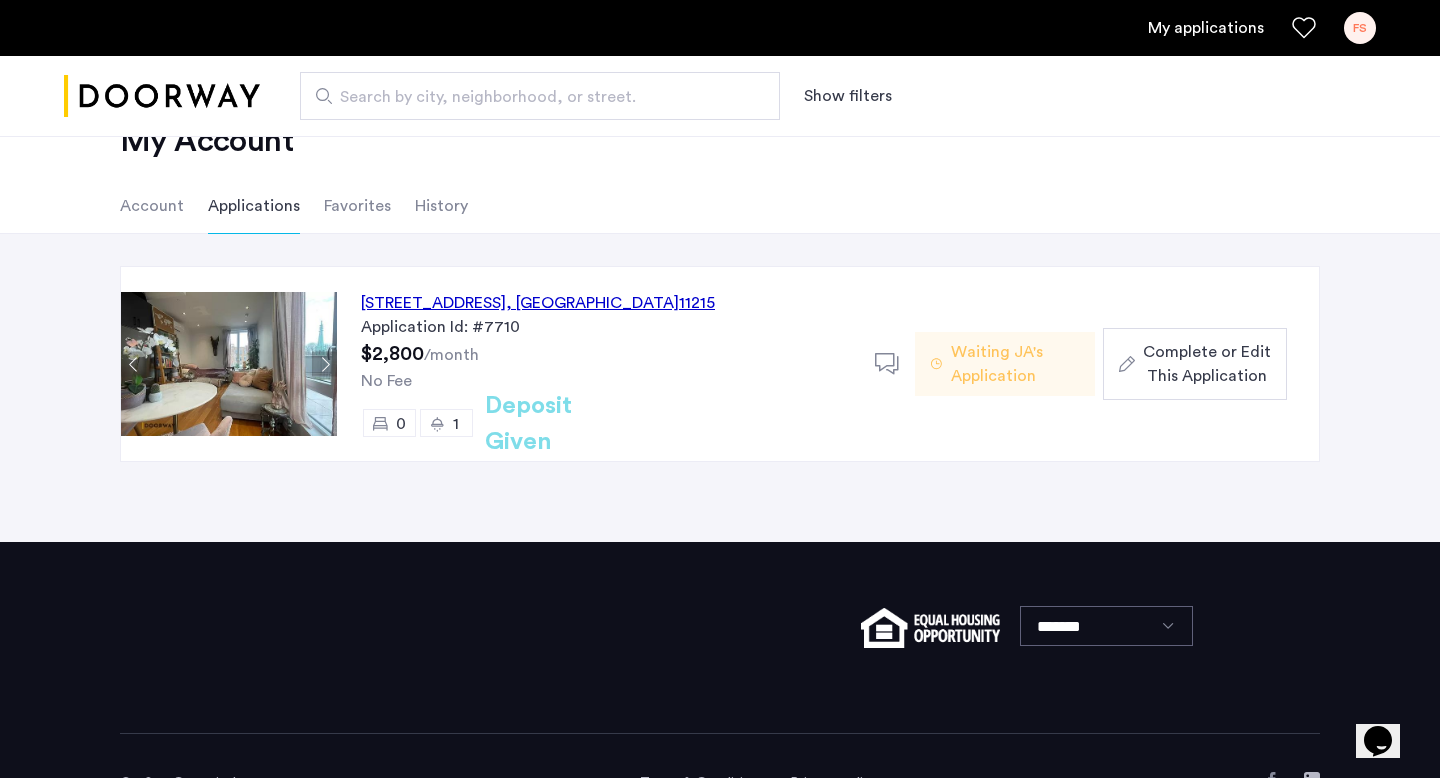 click 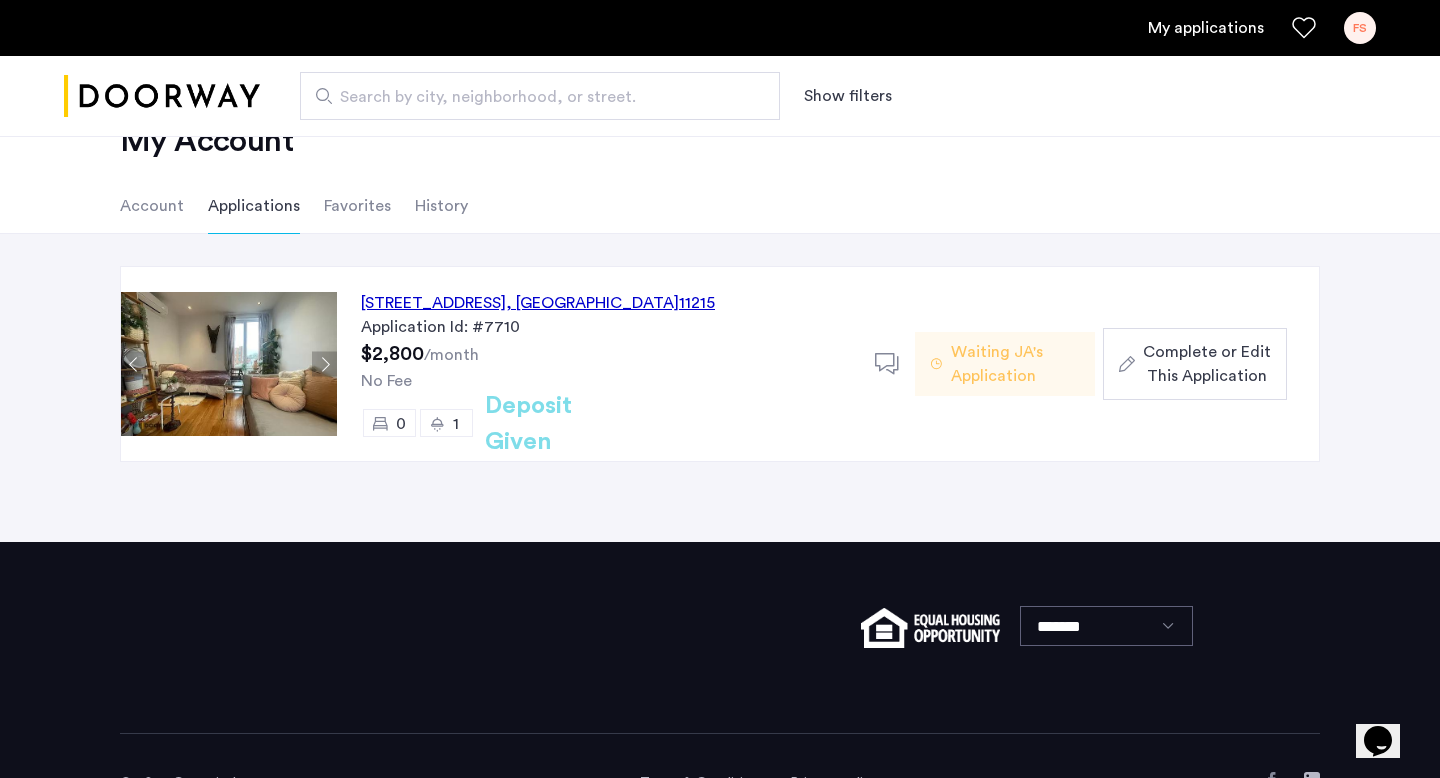 click on "689 5th Avenue, Unit 5B, Brooklyn , NY  11215" 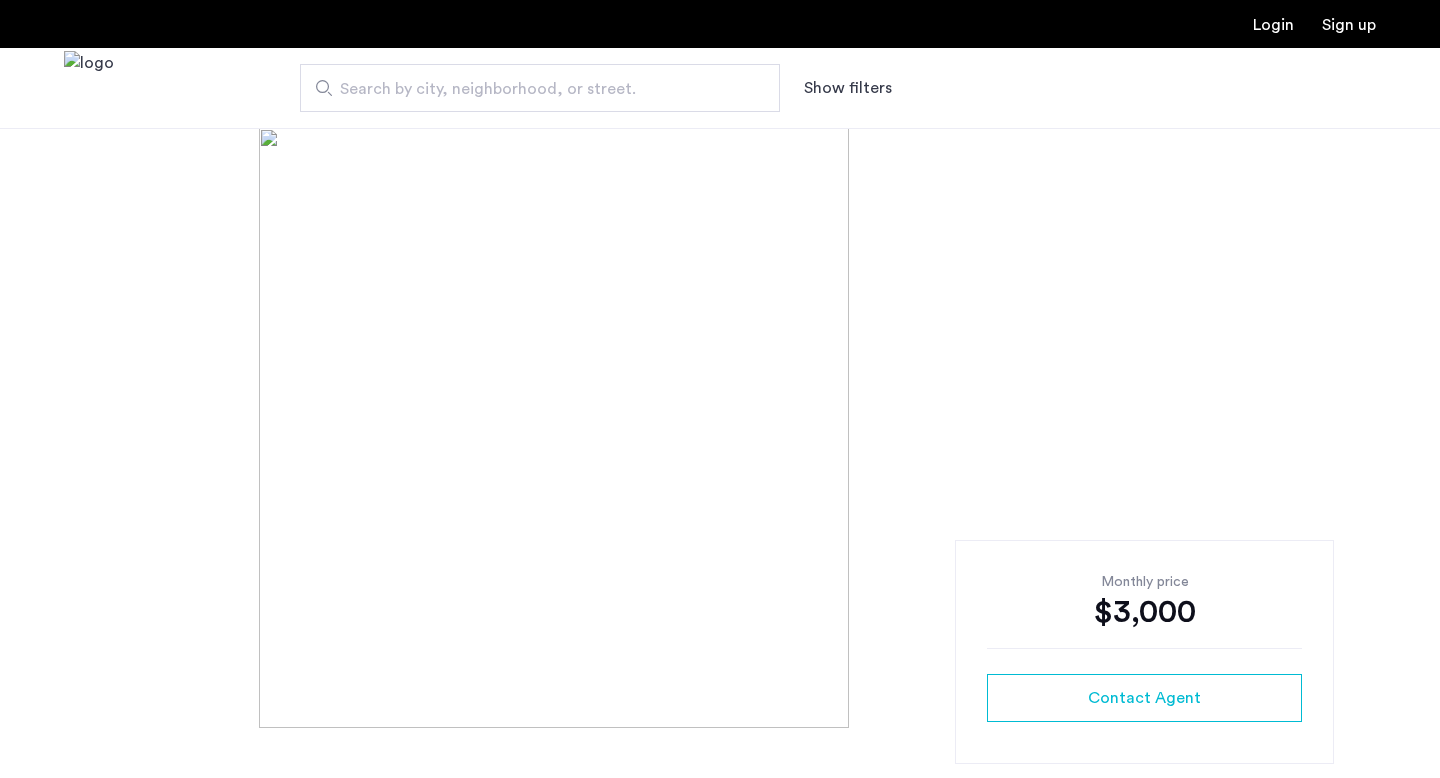 scroll, scrollTop: 0, scrollLeft: 0, axis: both 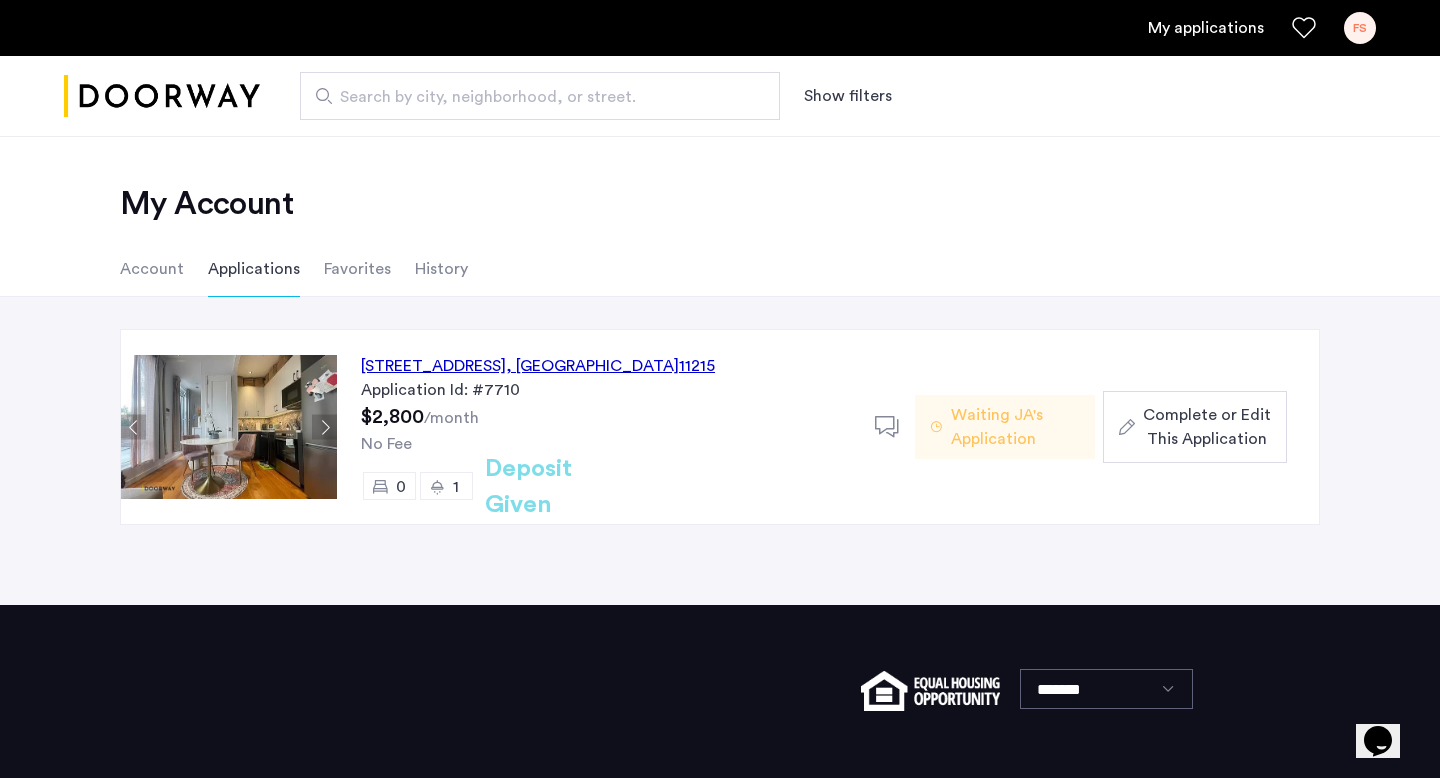 click on "Complete or Edit This Application" 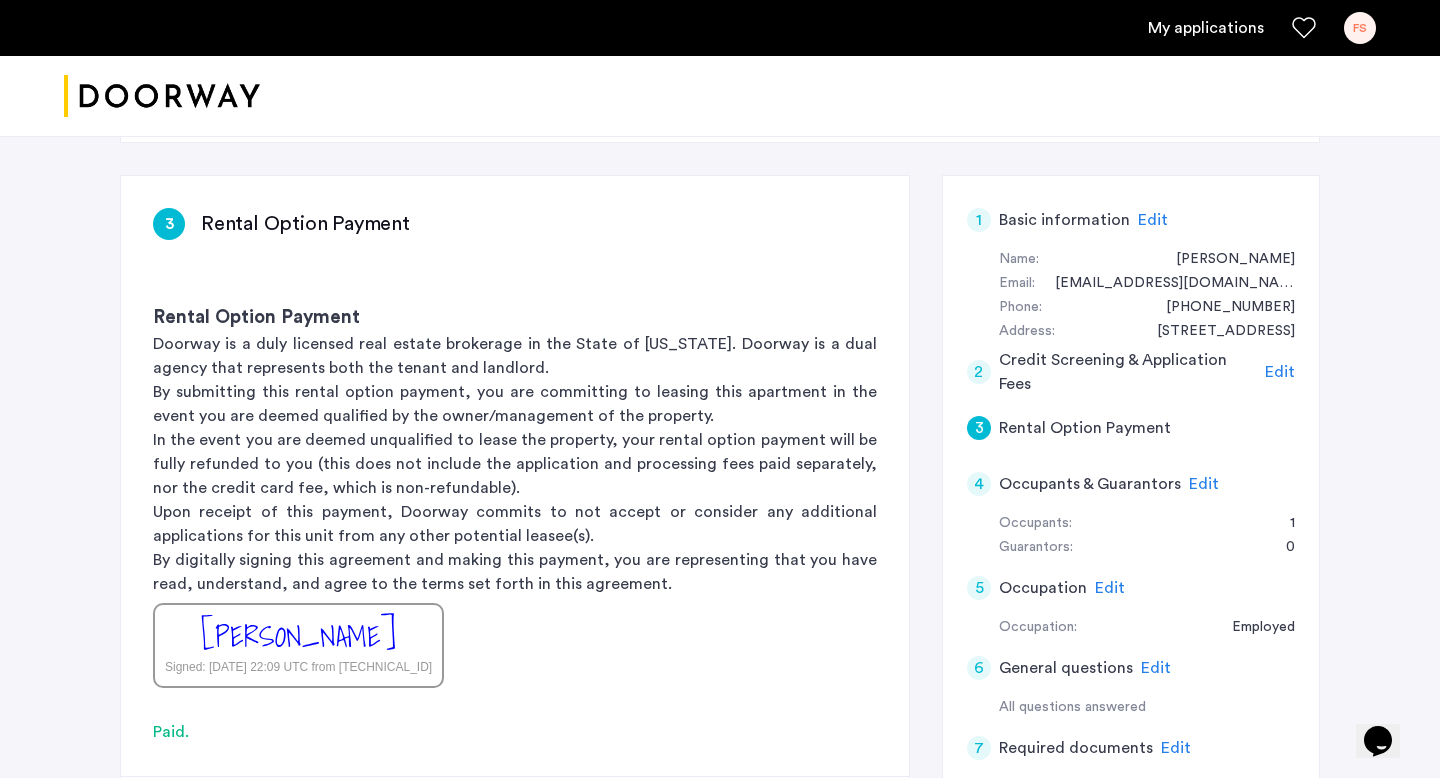 scroll, scrollTop: 361, scrollLeft: 0, axis: vertical 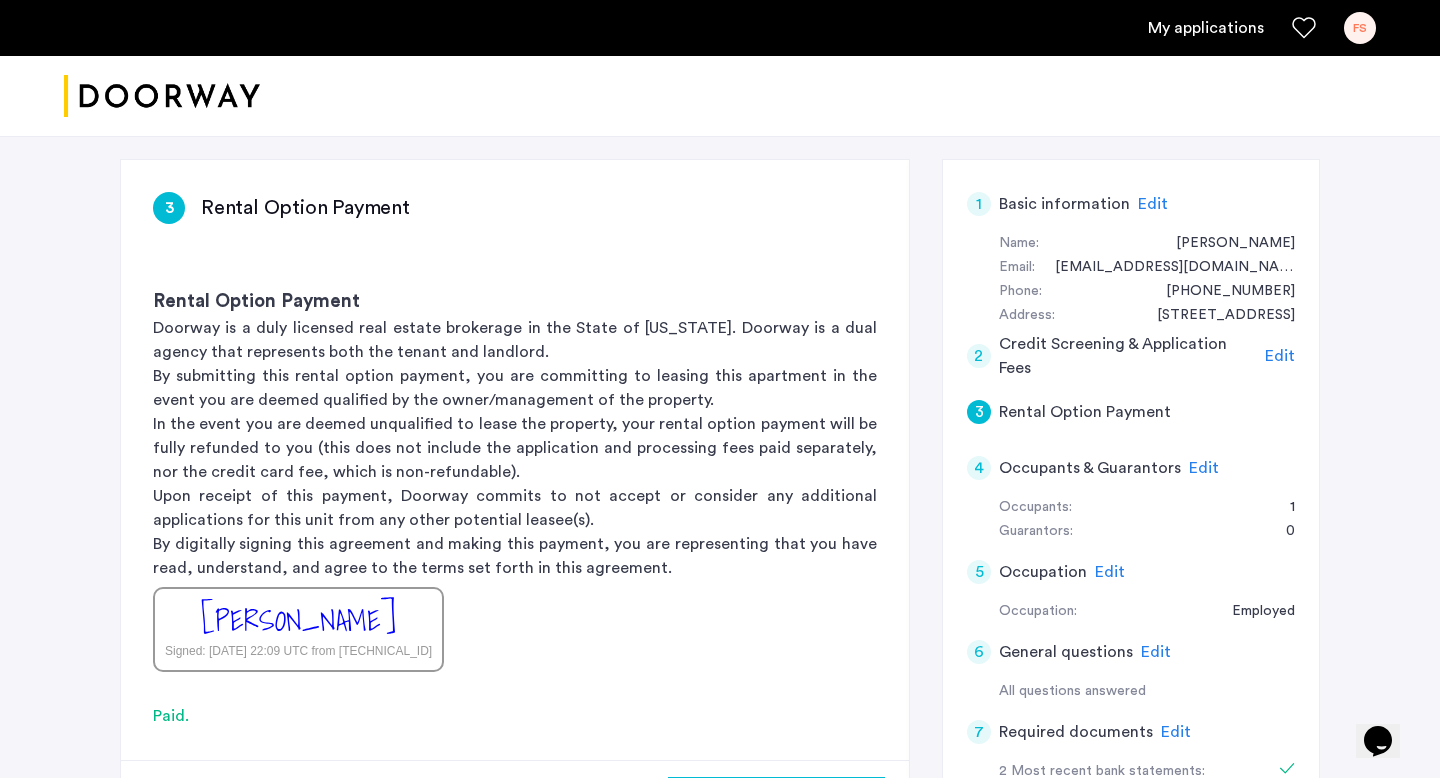 click on "Occupants & Guarantors" 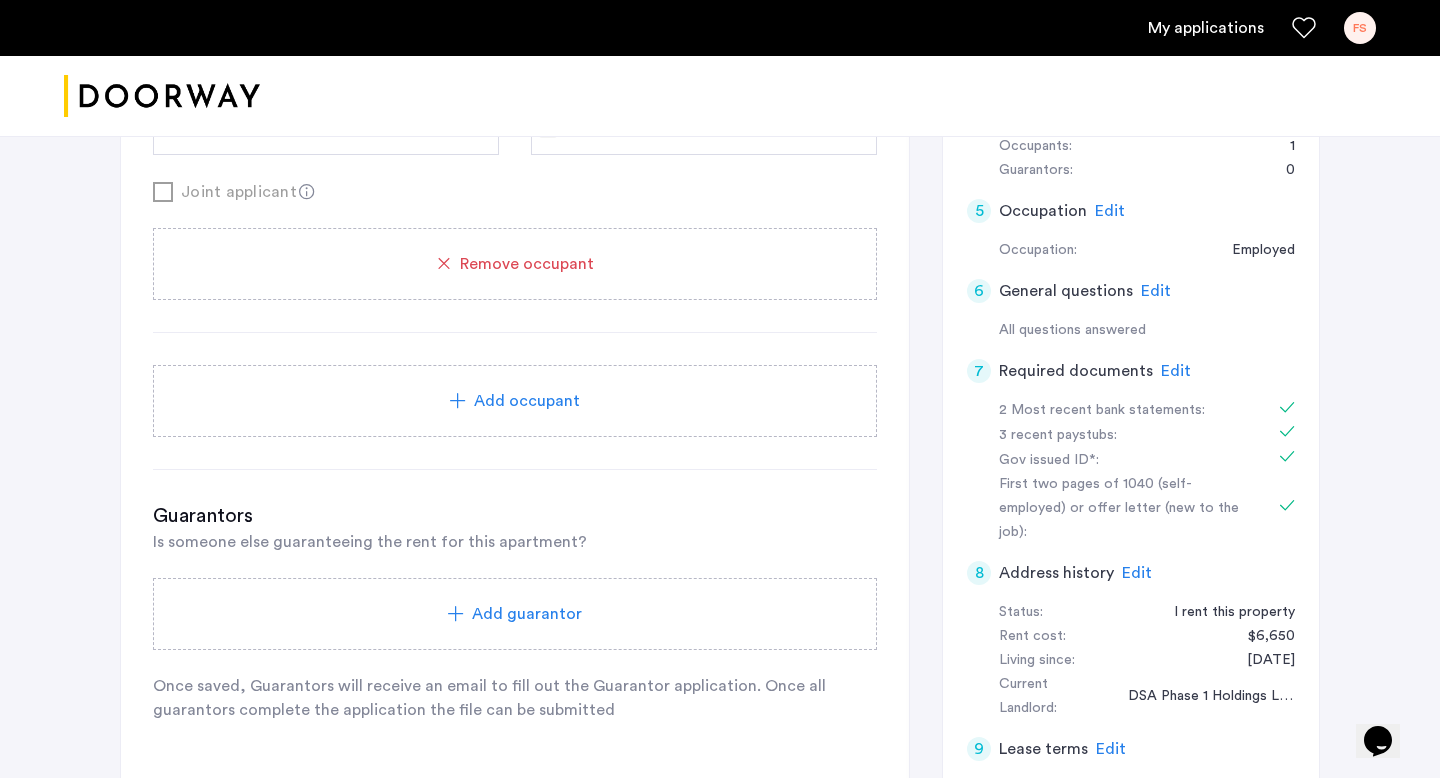 scroll, scrollTop: 715, scrollLeft: 0, axis: vertical 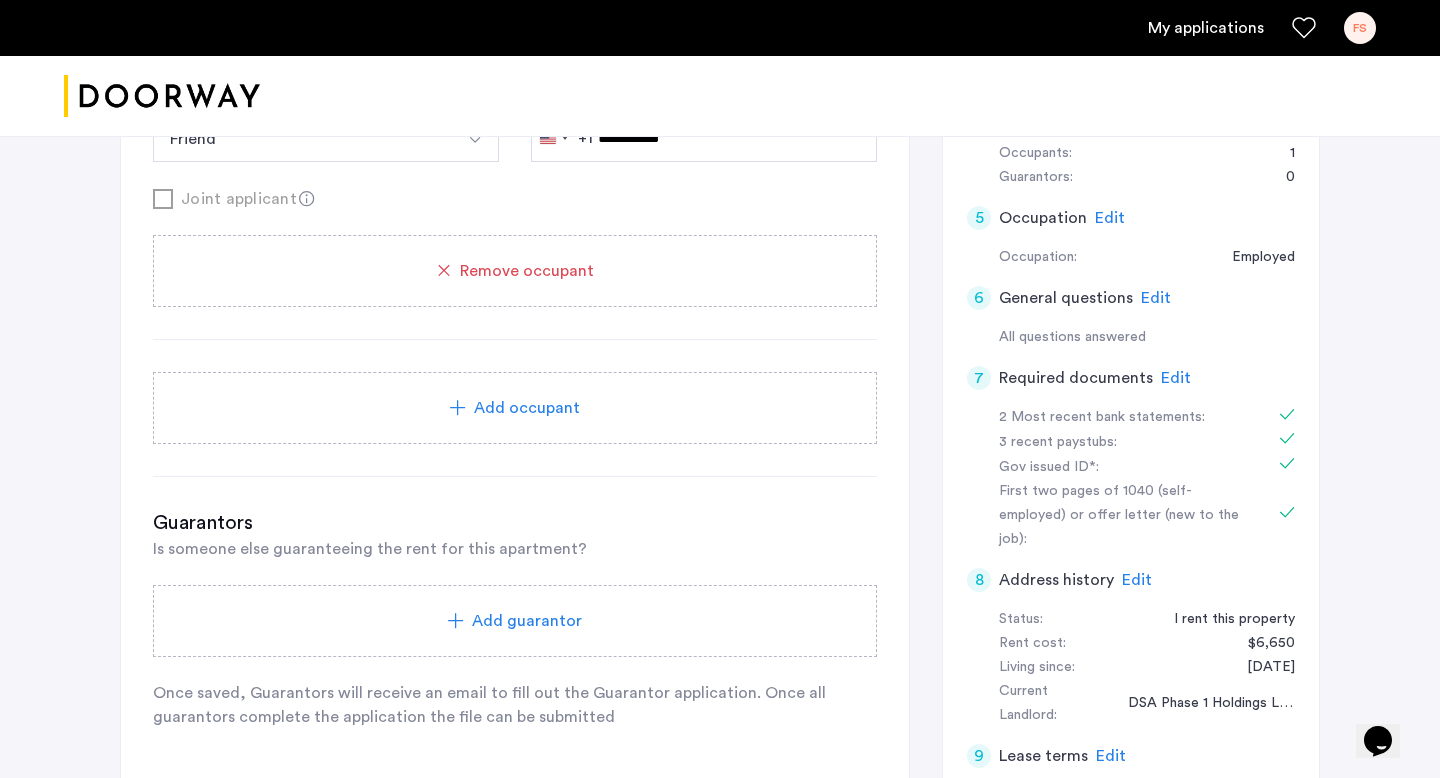 click on "Edit" 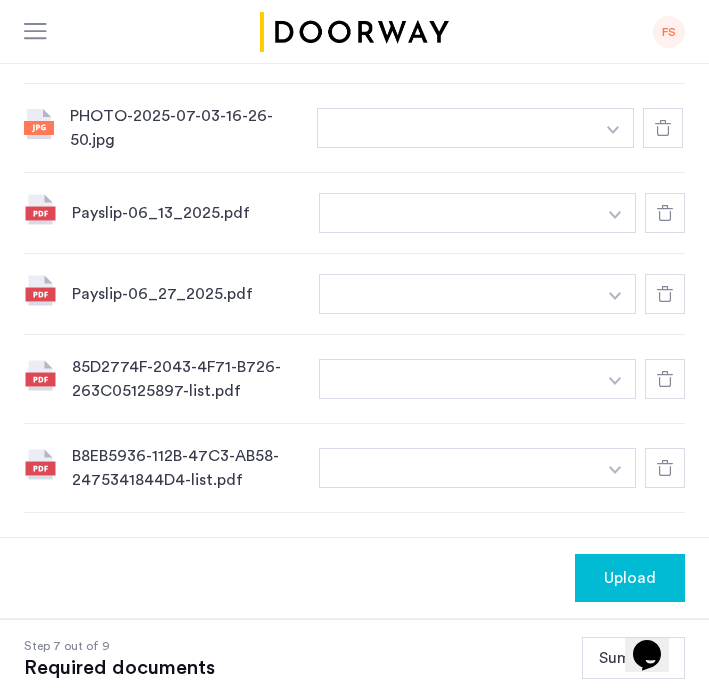 scroll, scrollTop: 1446, scrollLeft: 0, axis: vertical 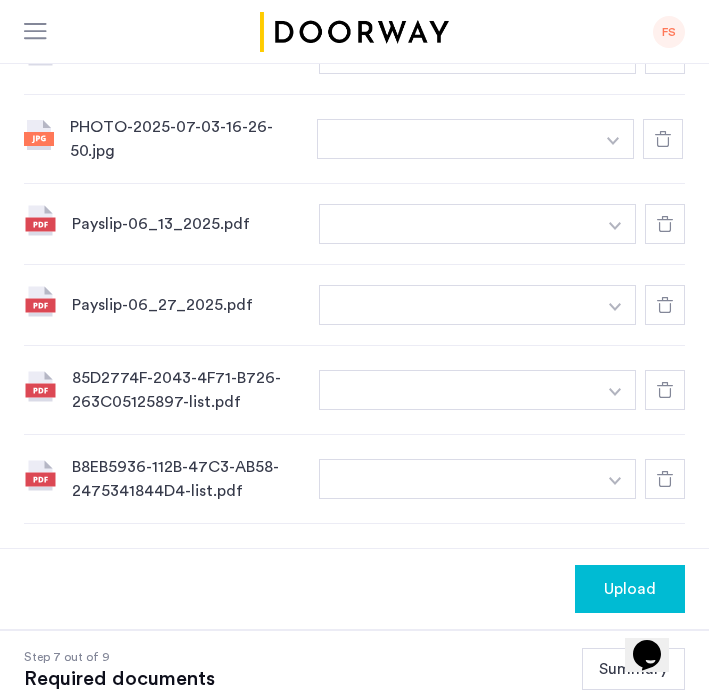 click on "Upload" 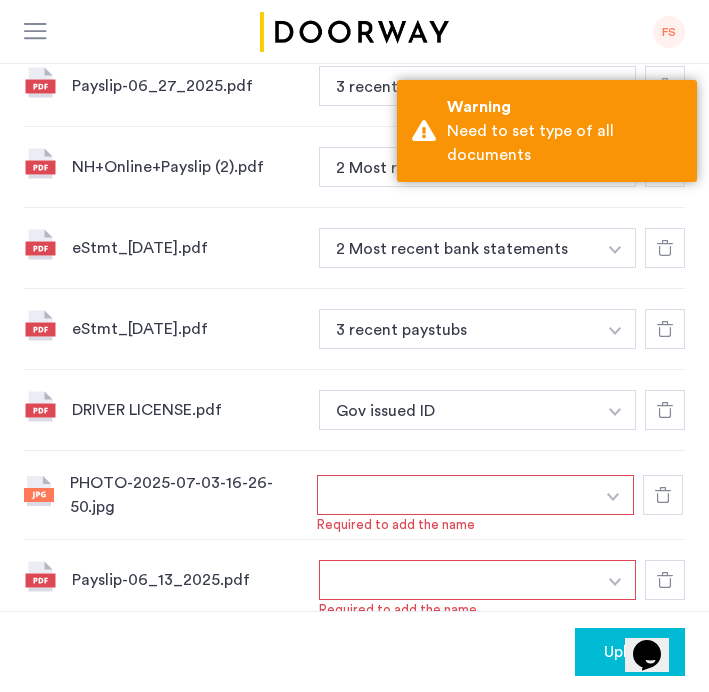 scroll, scrollTop: 1089, scrollLeft: 0, axis: vertical 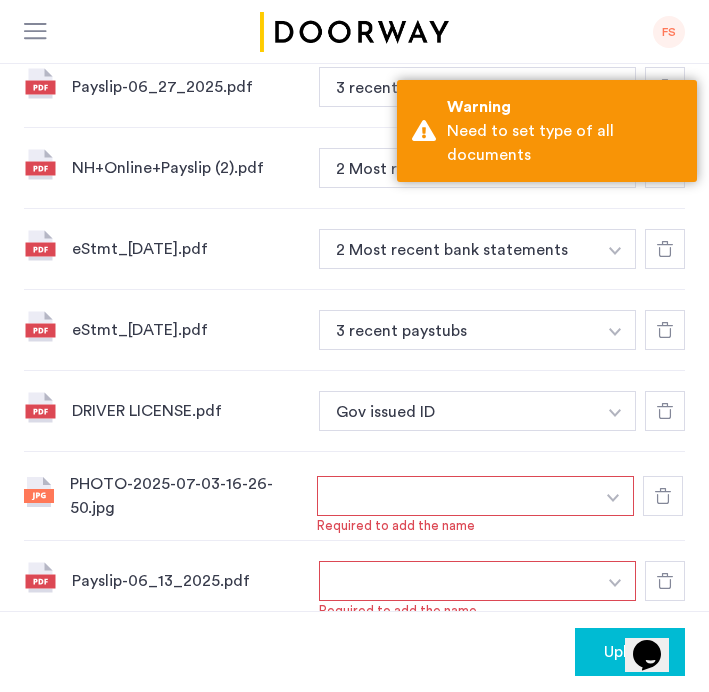 click at bounding box center [613, 496] 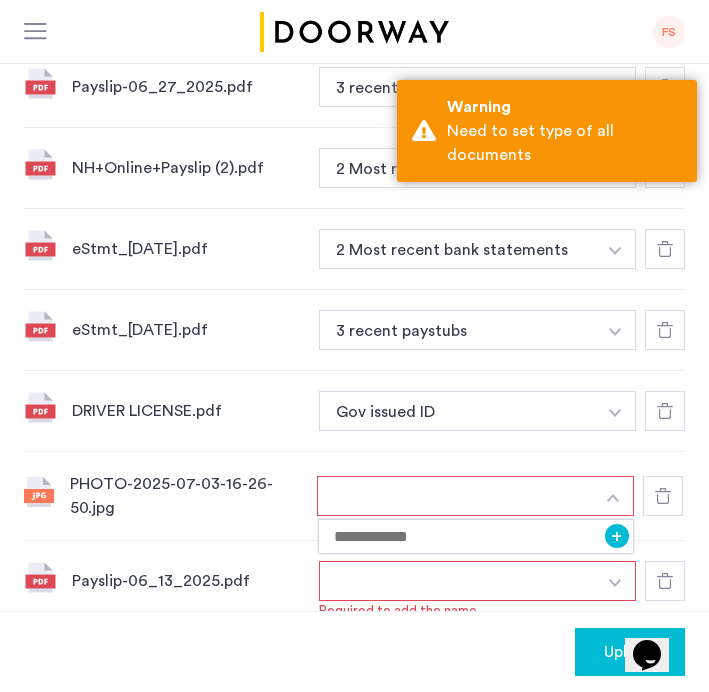 click on "Payslip-06_13_2025.pdf + Required to add the name" 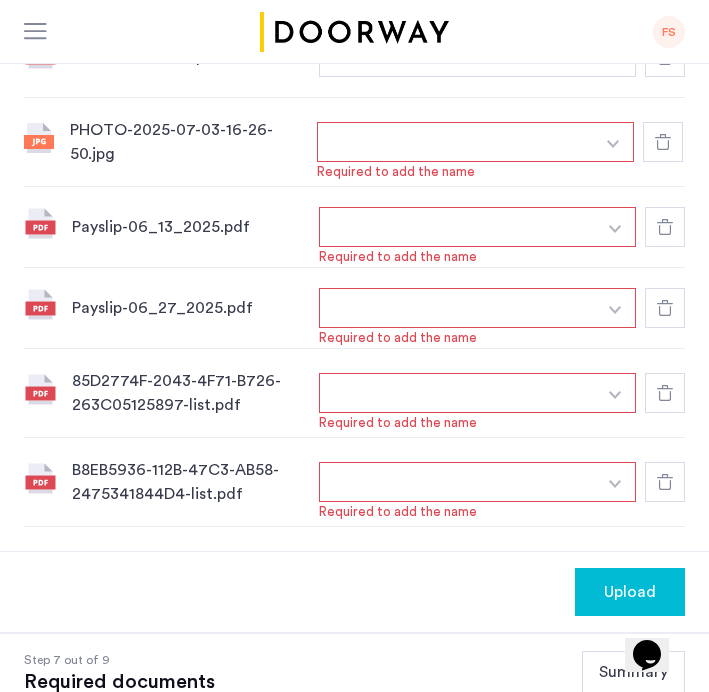 scroll, scrollTop: 1408, scrollLeft: 0, axis: vertical 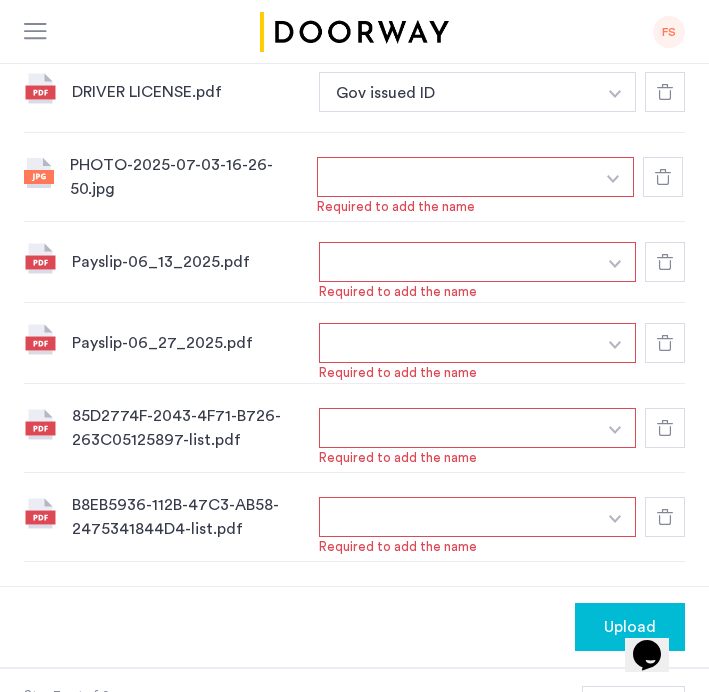 click 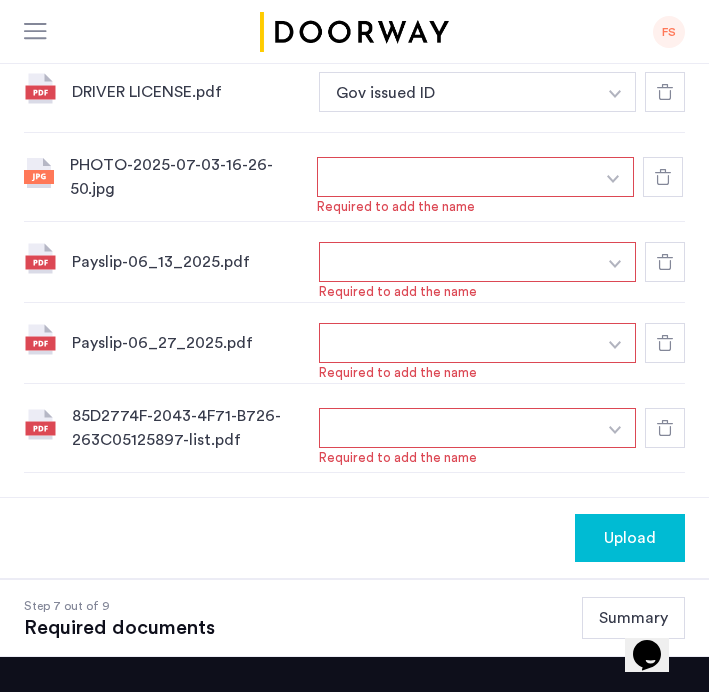 click 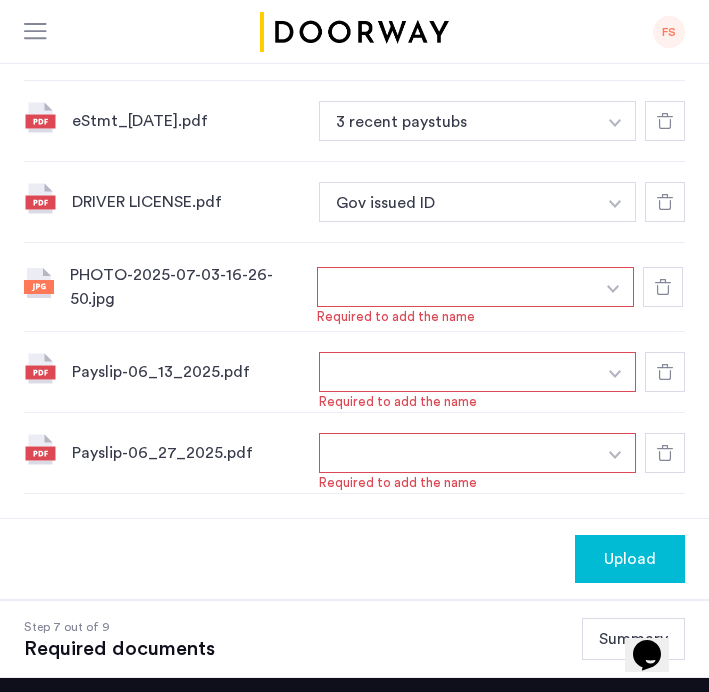 scroll, scrollTop: 1273, scrollLeft: 0, axis: vertical 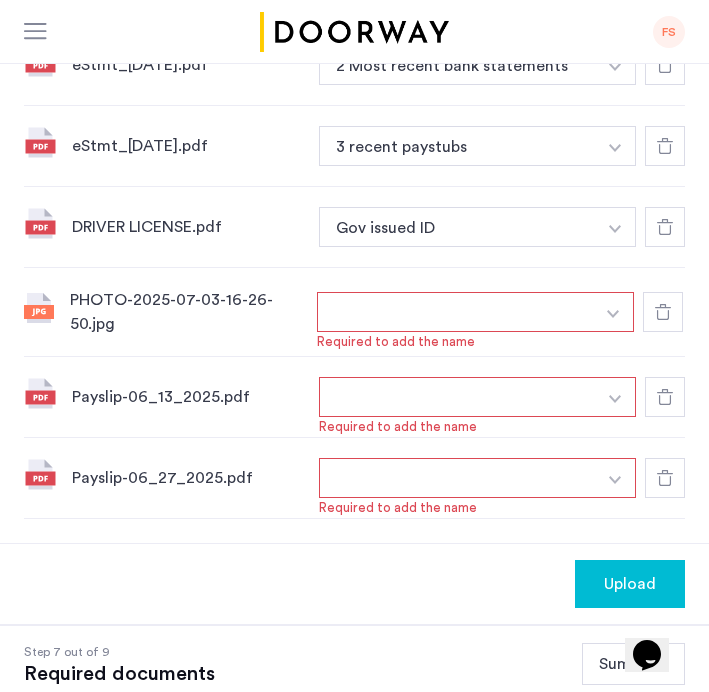 click 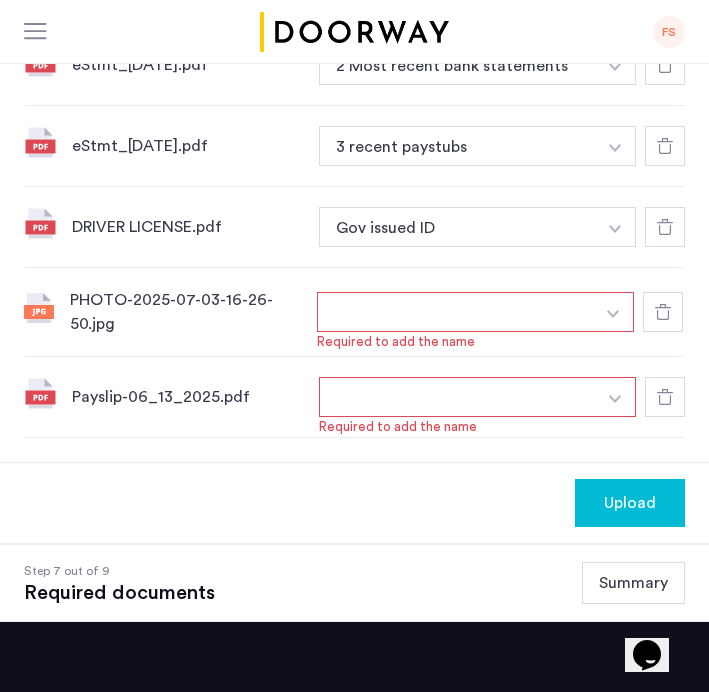 click 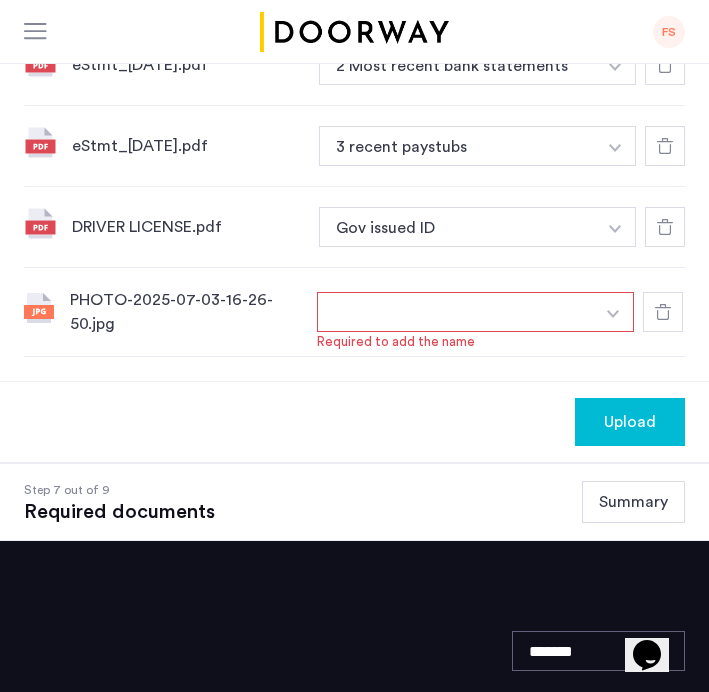 click 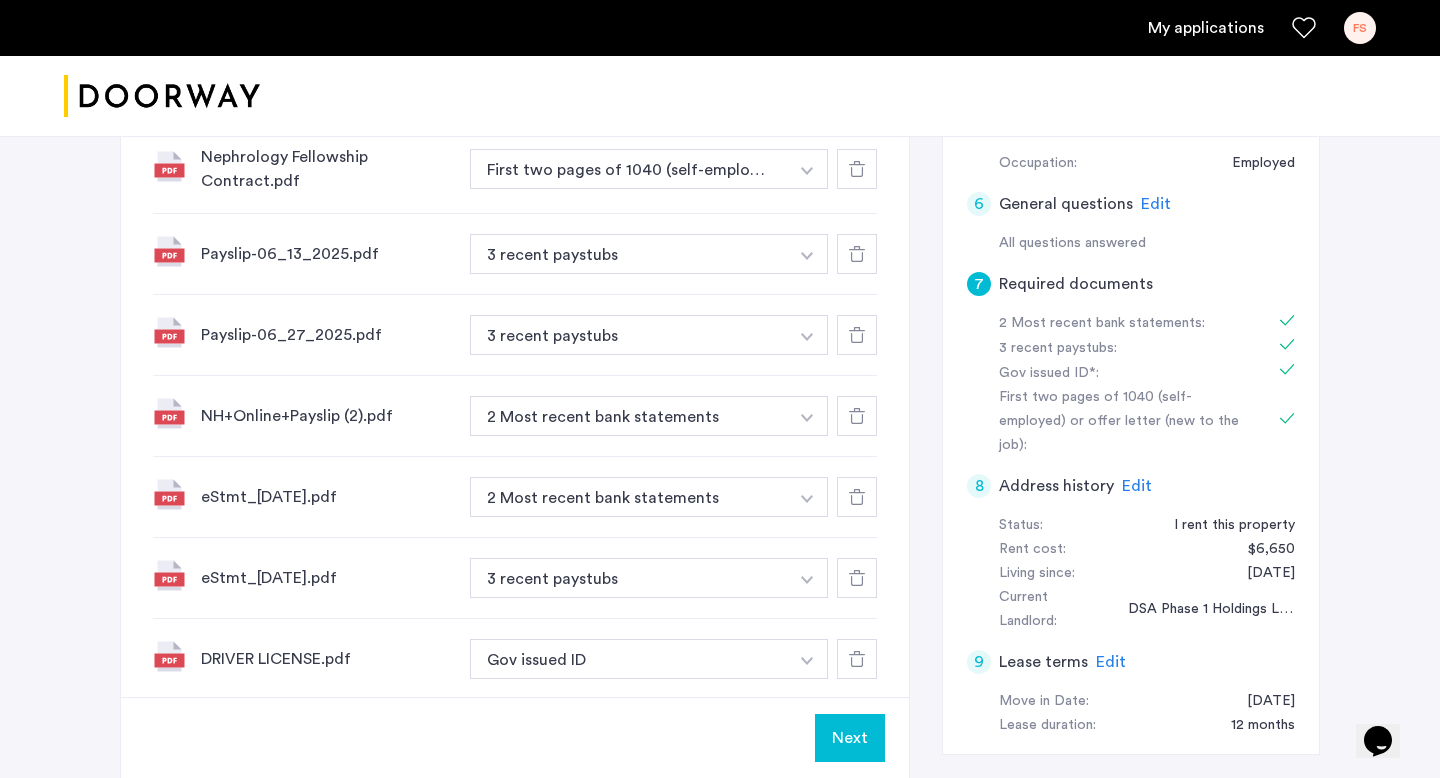 scroll, scrollTop: 850, scrollLeft: 0, axis: vertical 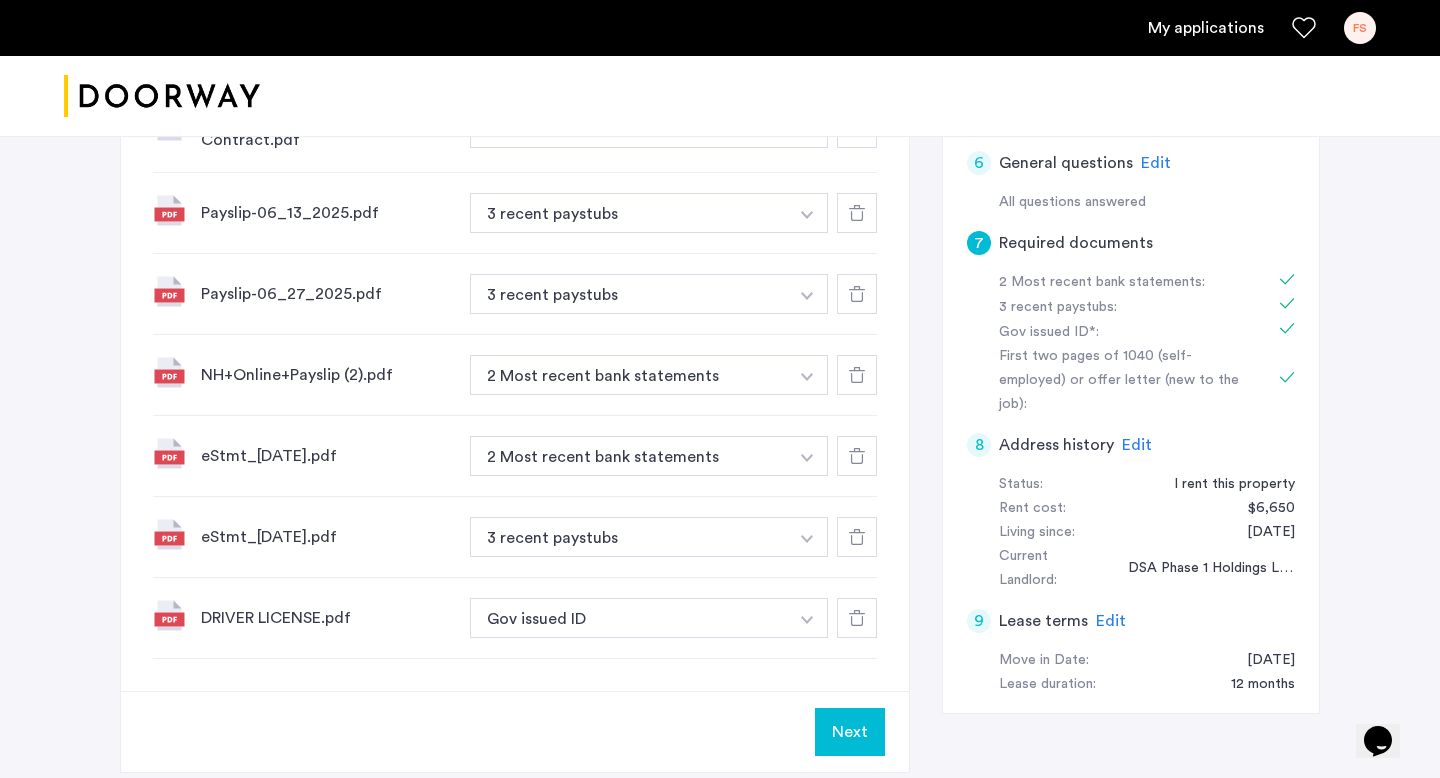 click on "Next" 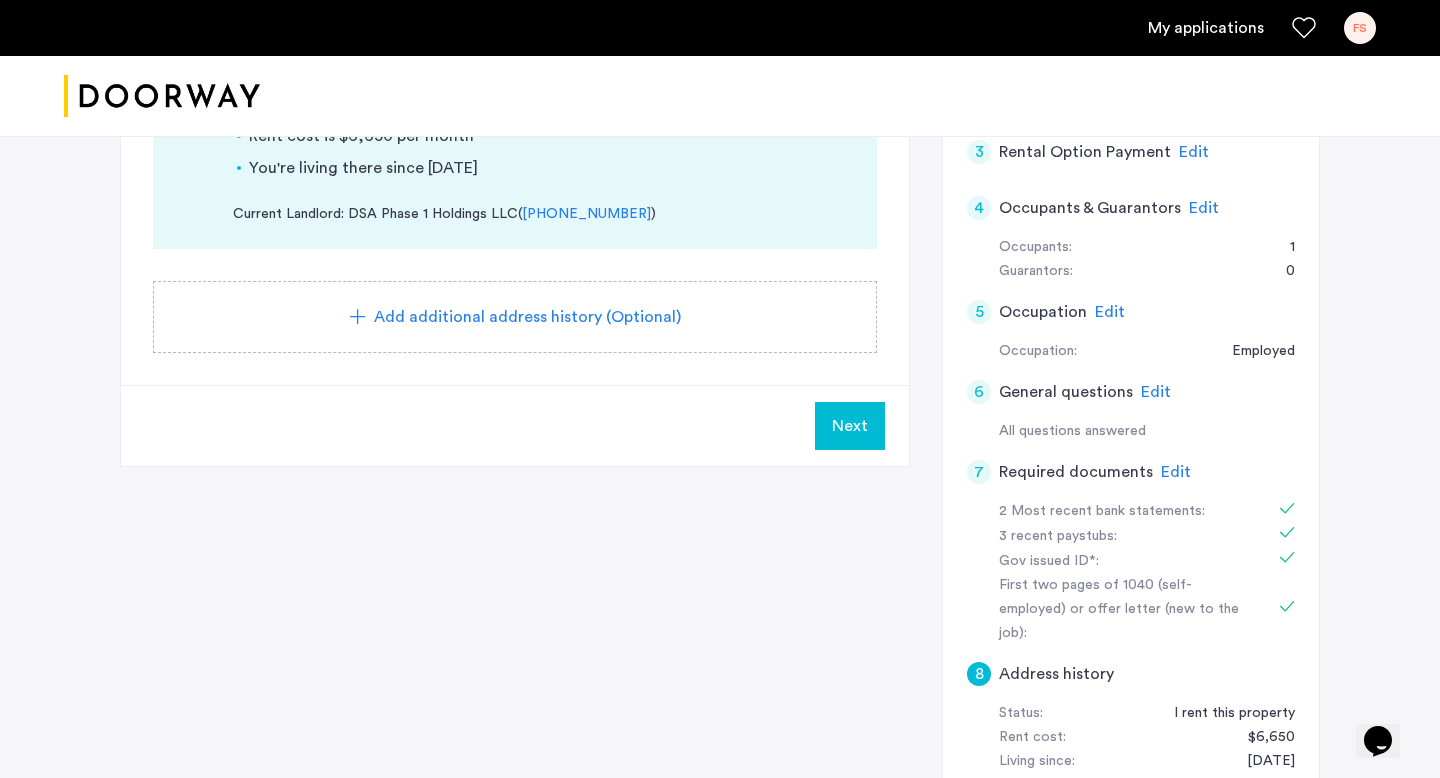 scroll, scrollTop: 591, scrollLeft: 0, axis: vertical 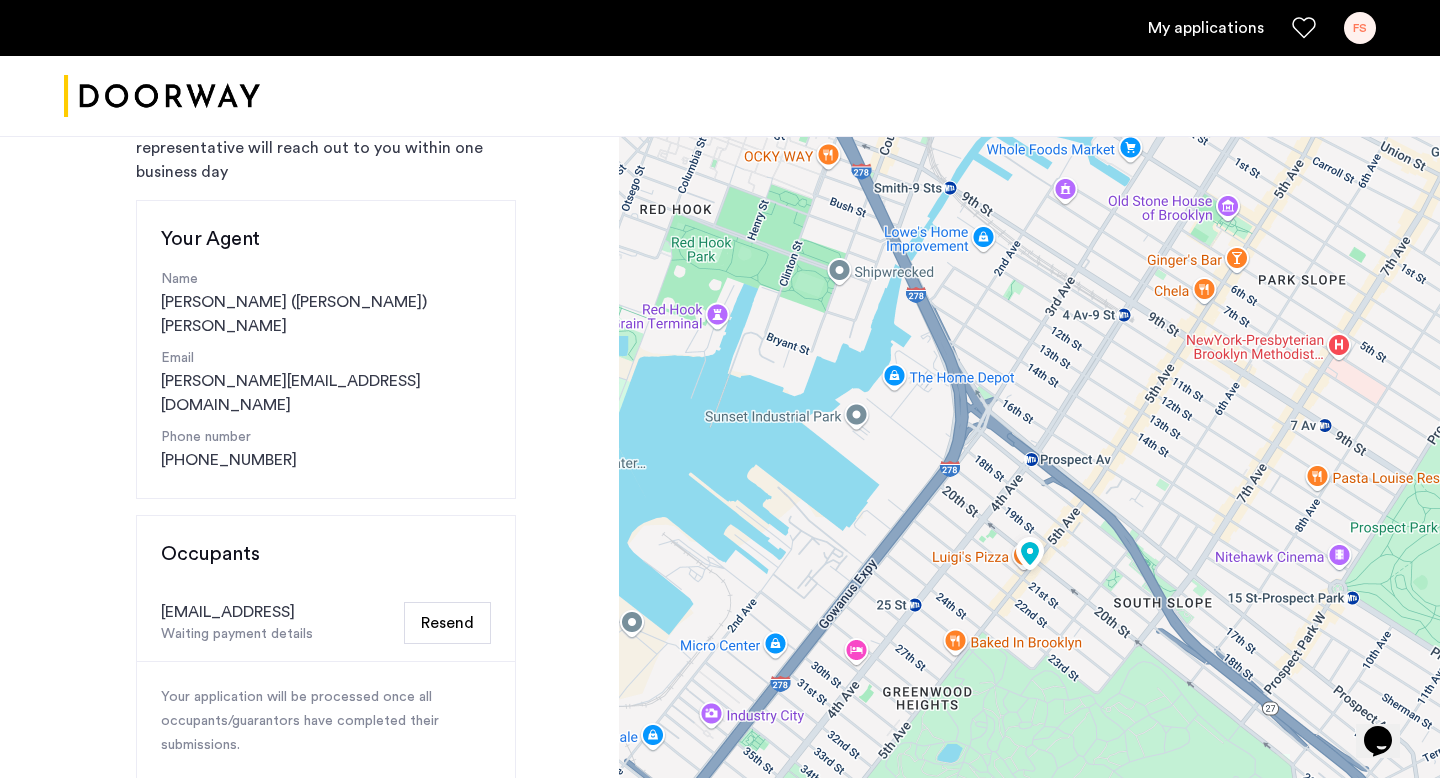 click on "Resend" 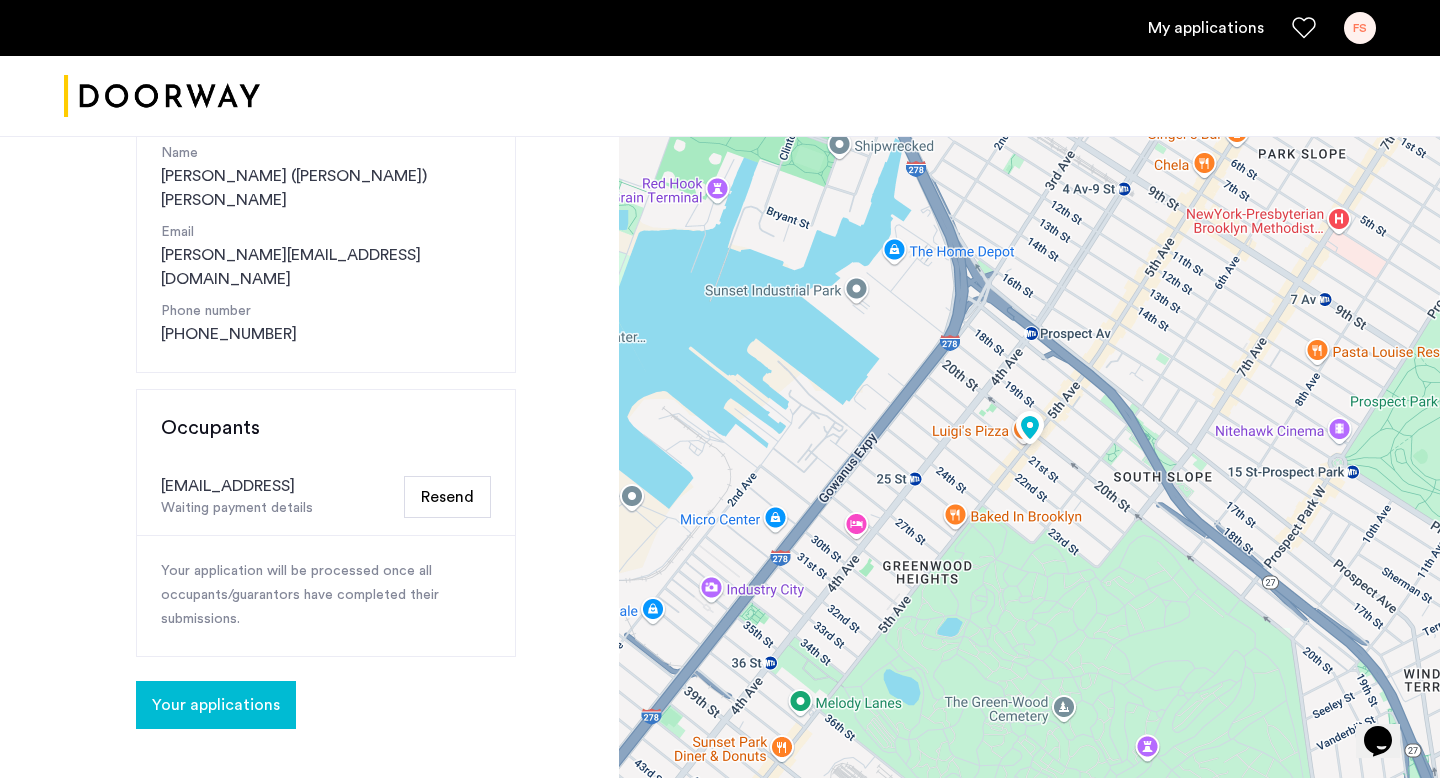 scroll, scrollTop: 283, scrollLeft: 0, axis: vertical 